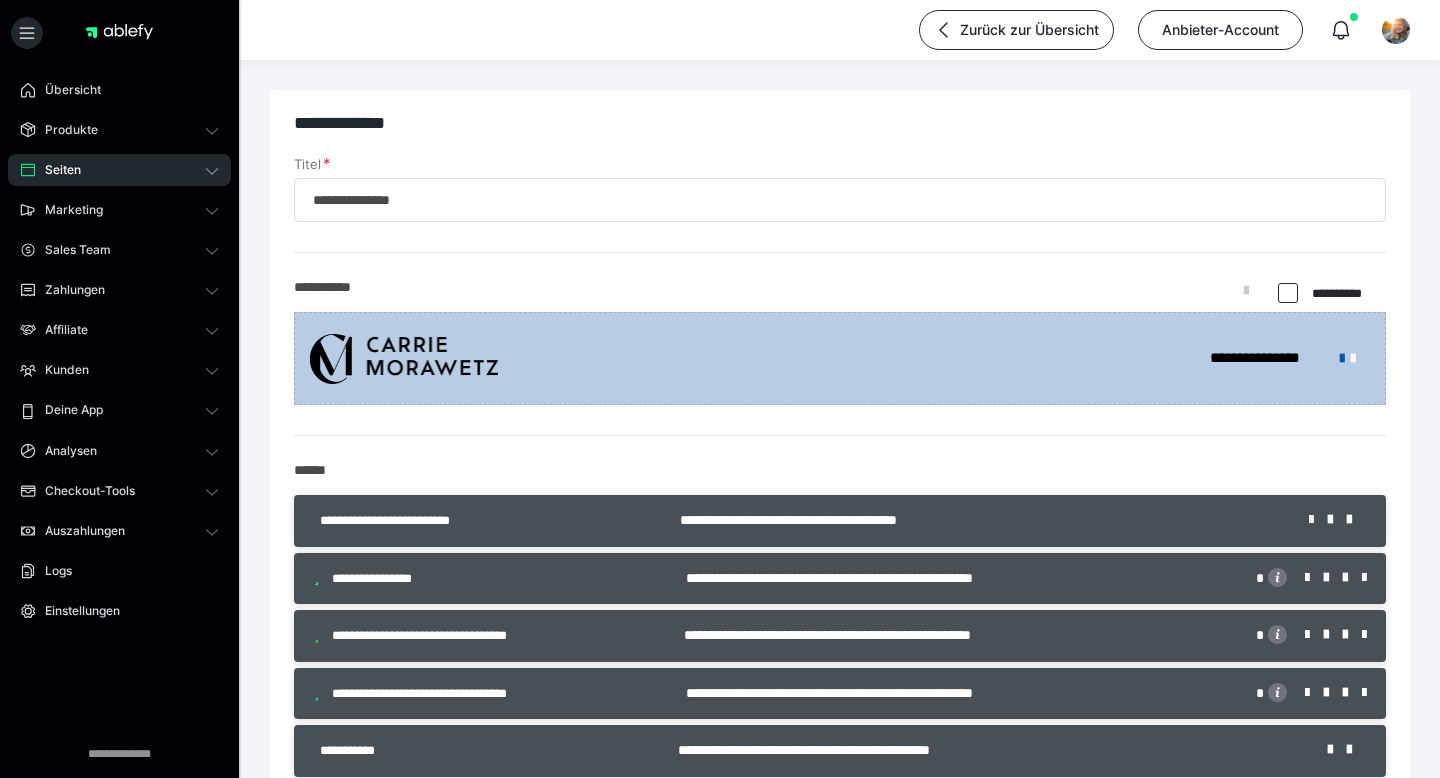 scroll, scrollTop: 1135, scrollLeft: 0, axis: vertical 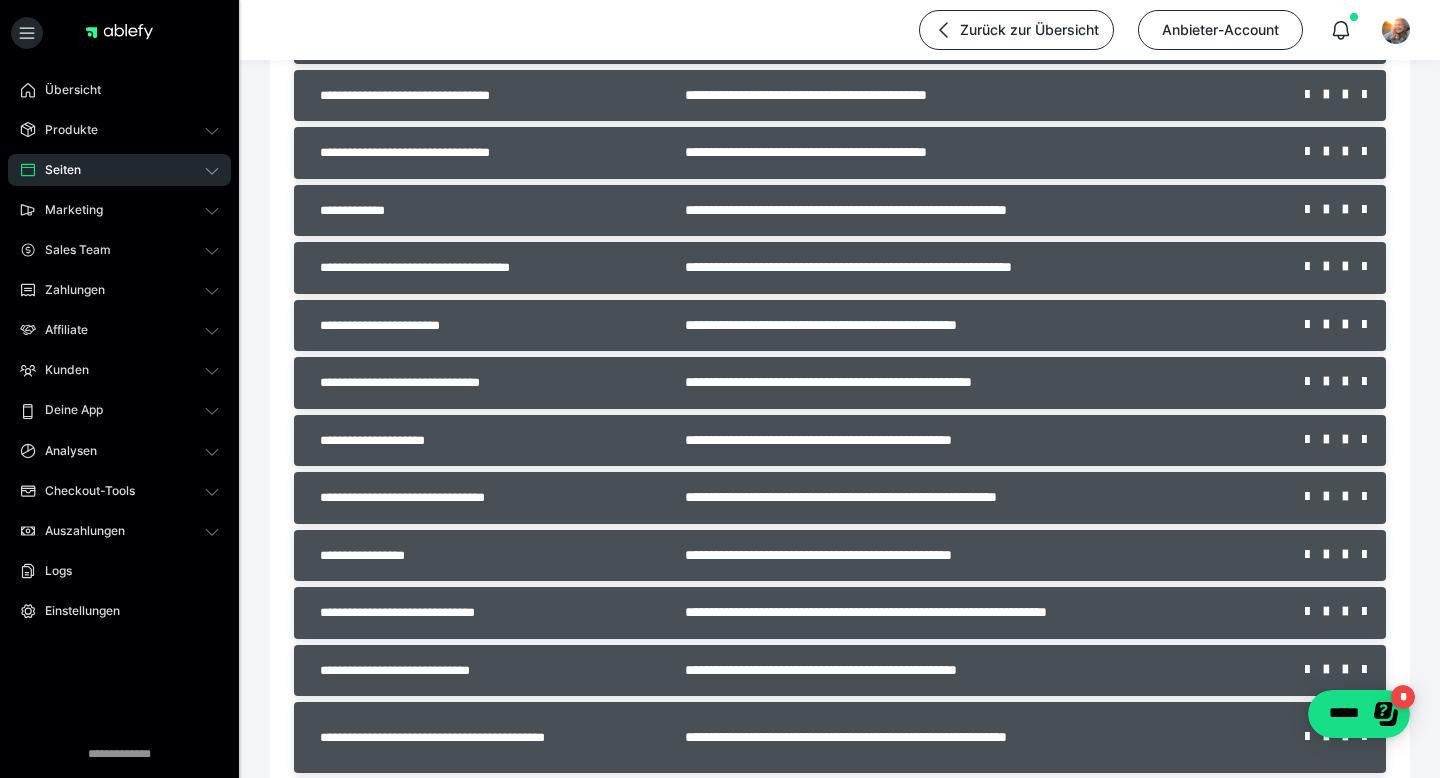 click on "**********" at bounding box center (980, 267) 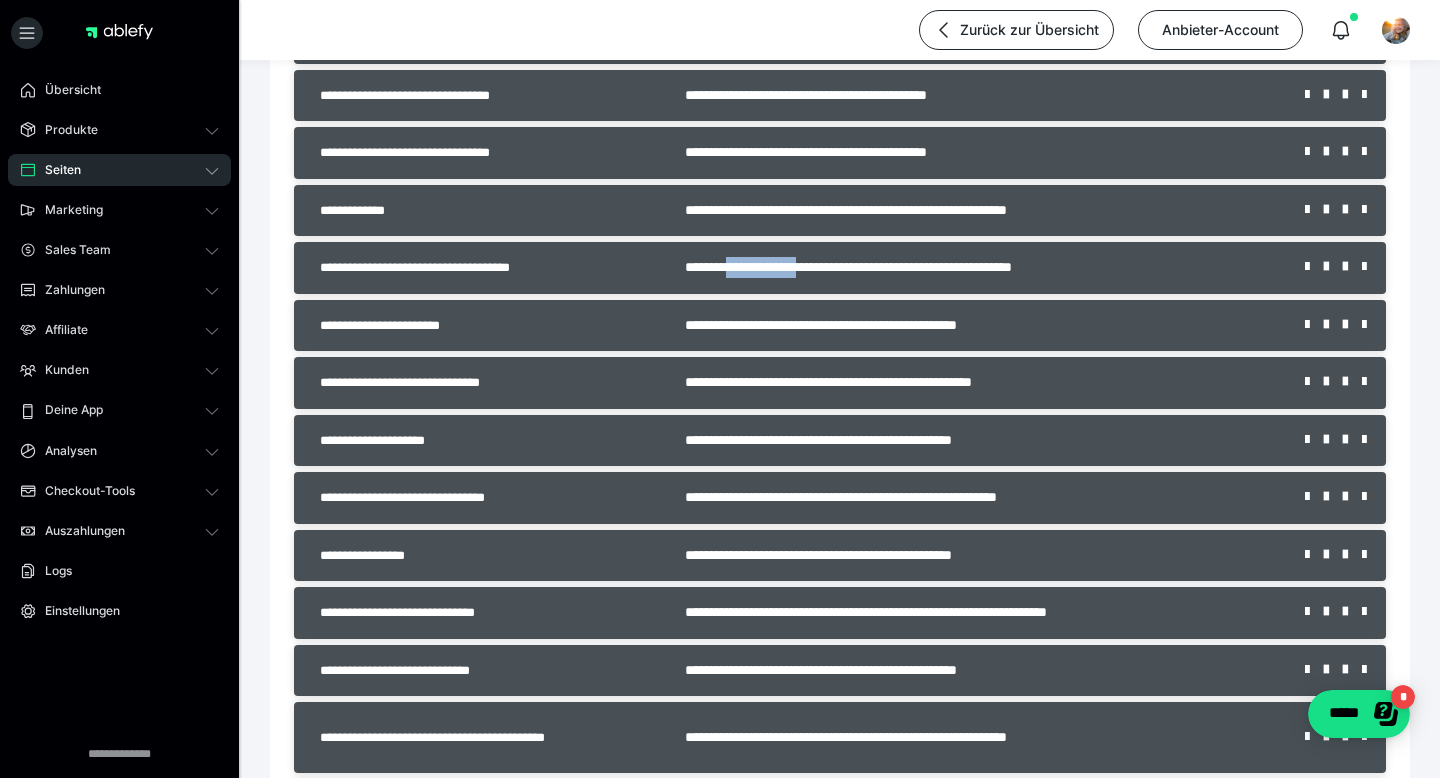 click on "**********" at bounding box center (980, 267) 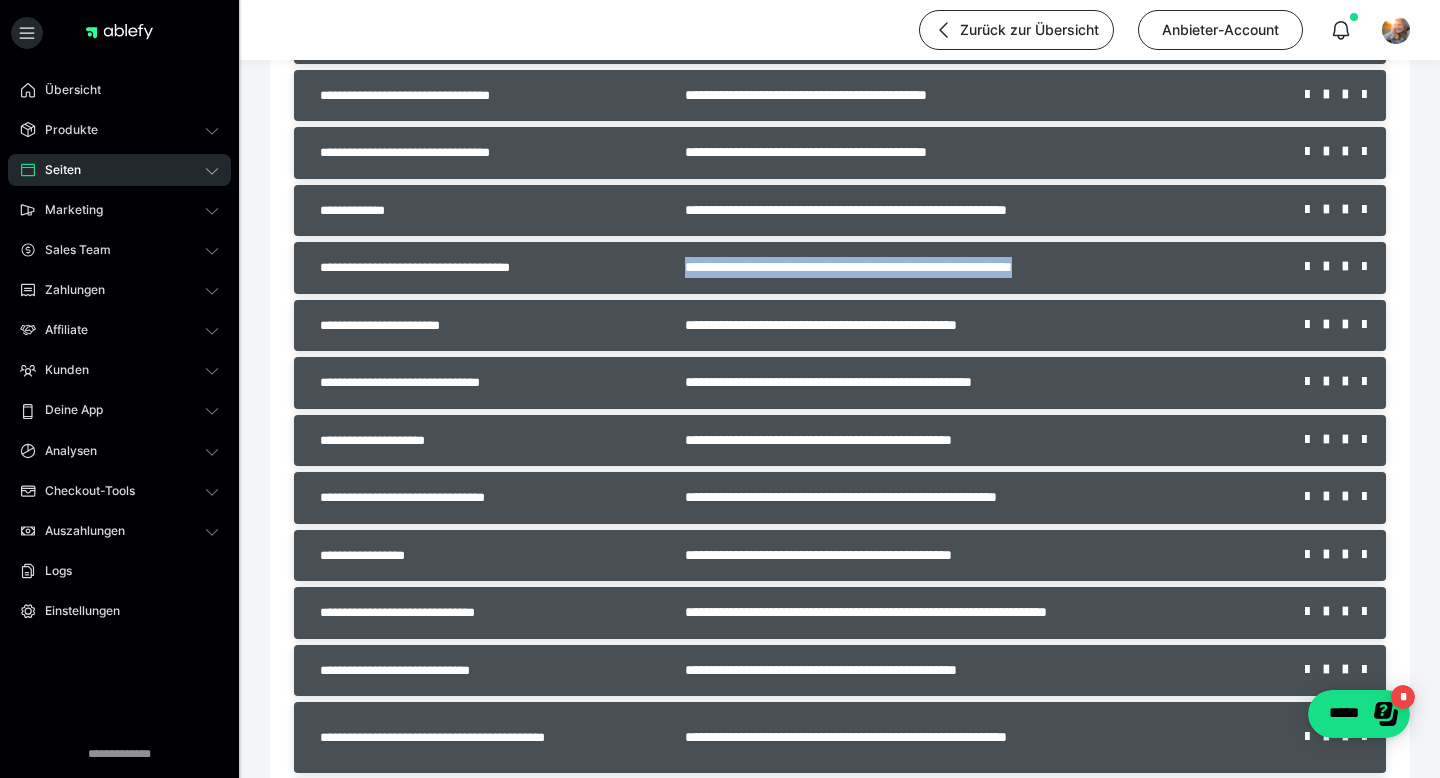 click on "**********" at bounding box center [980, 267] 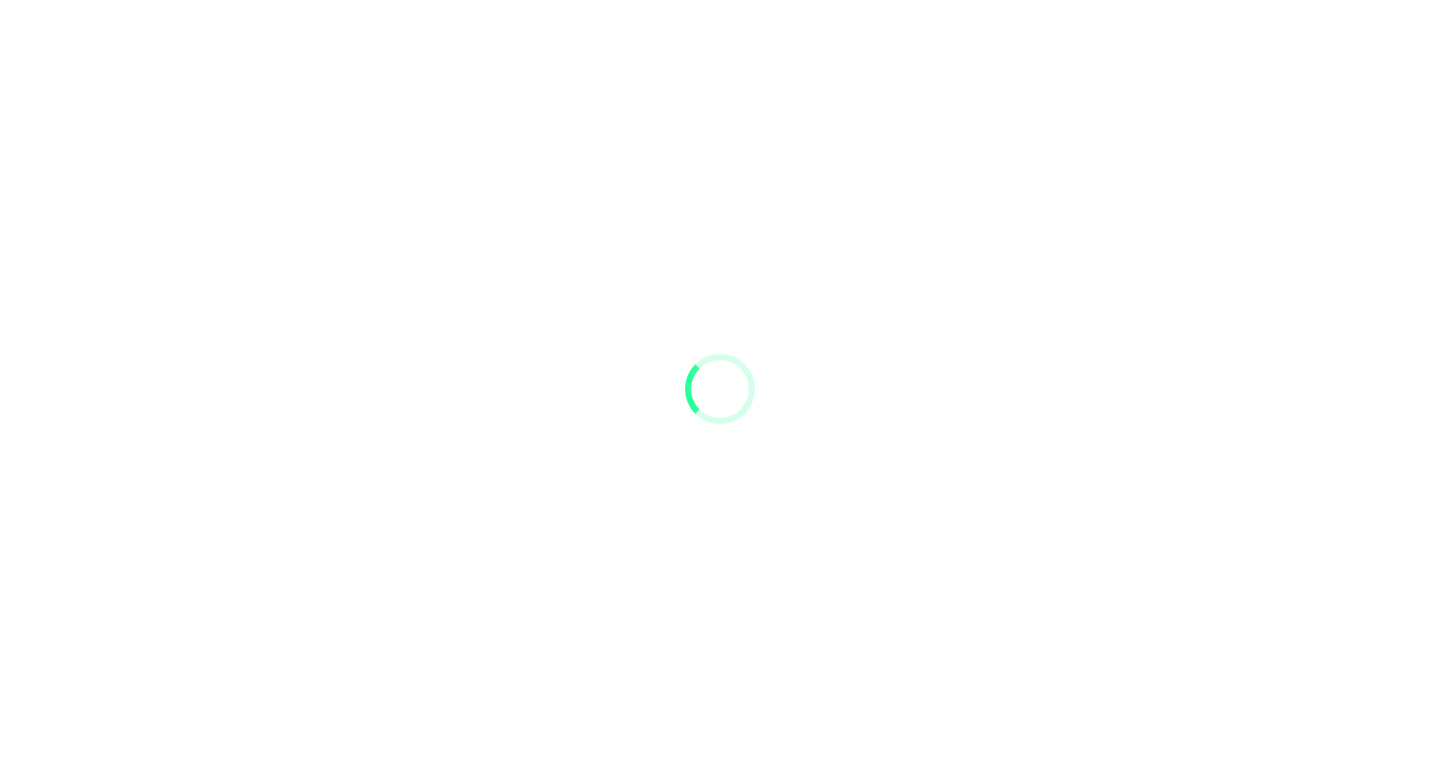 scroll, scrollTop: 0, scrollLeft: 0, axis: both 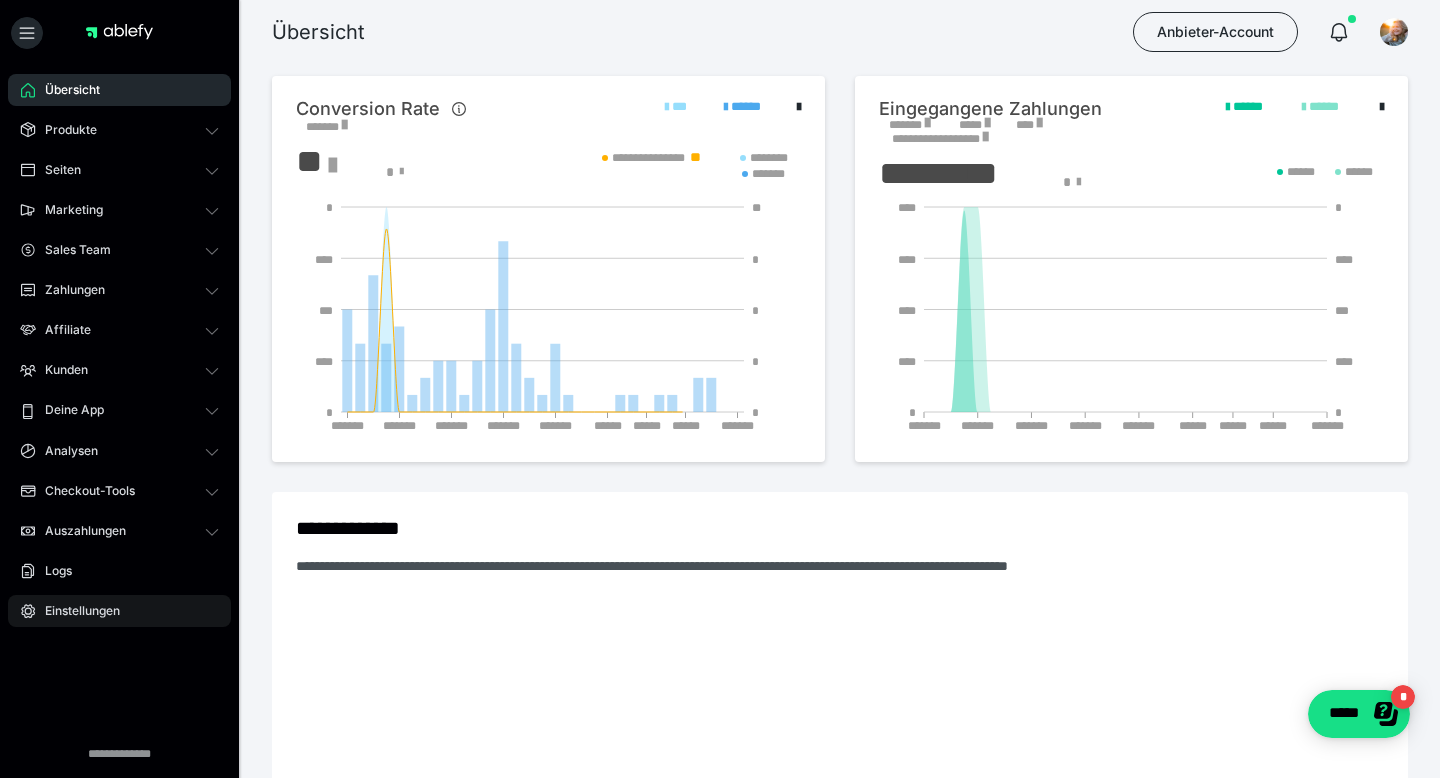 click on "Einstellungen" at bounding box center (119, 611) 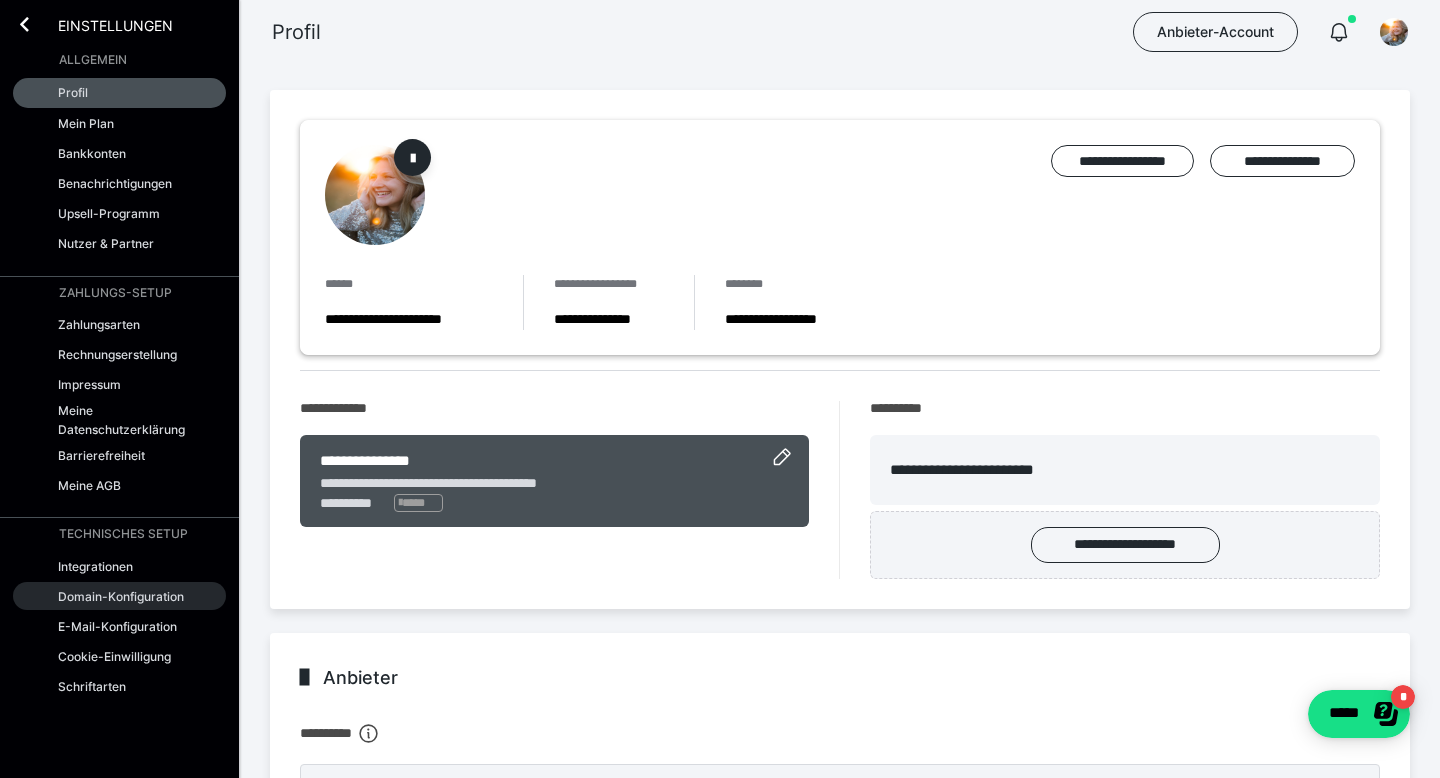 click on "Domain-Konfiguration" at bounding box center [121, 596] 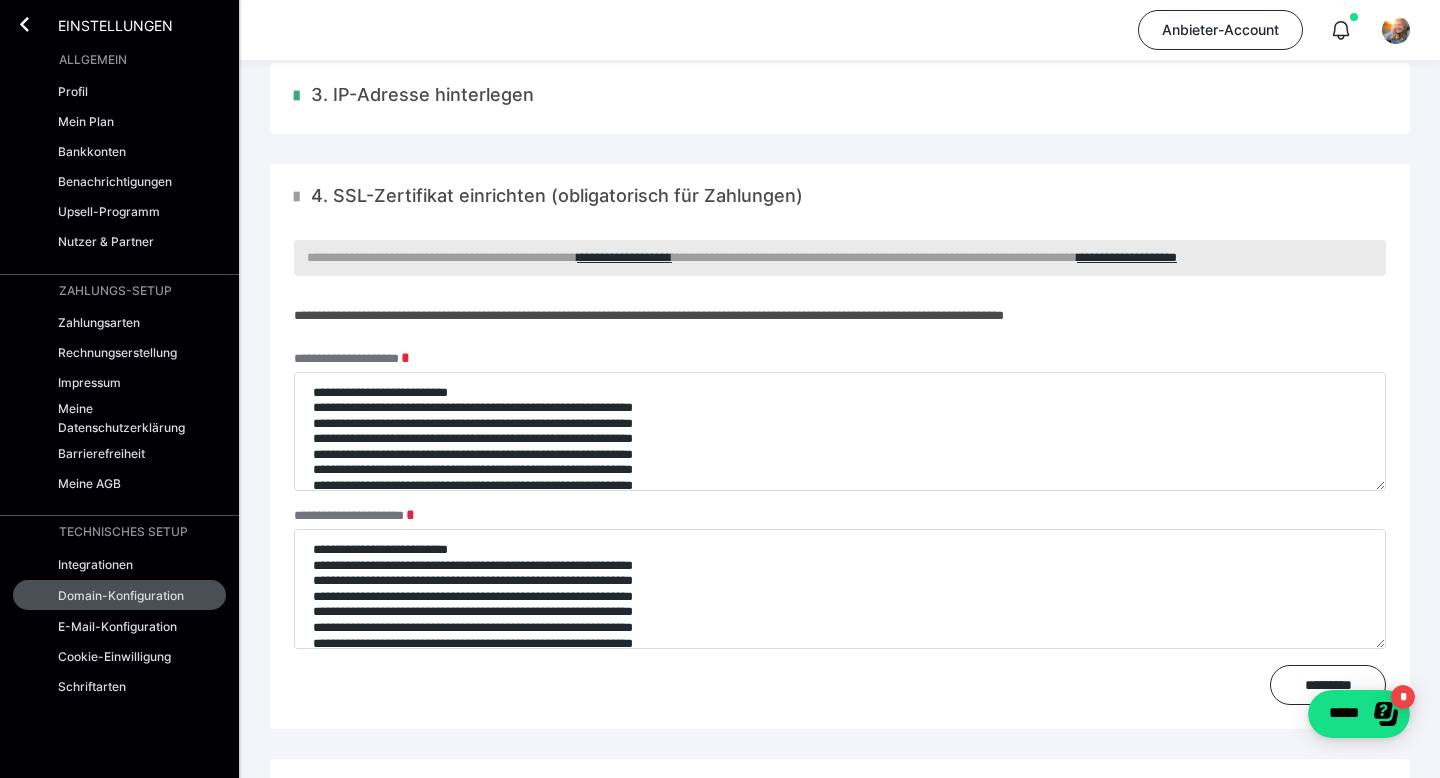 scroll, scrollTop: 407, scrollLeft: 0, axis: vertical 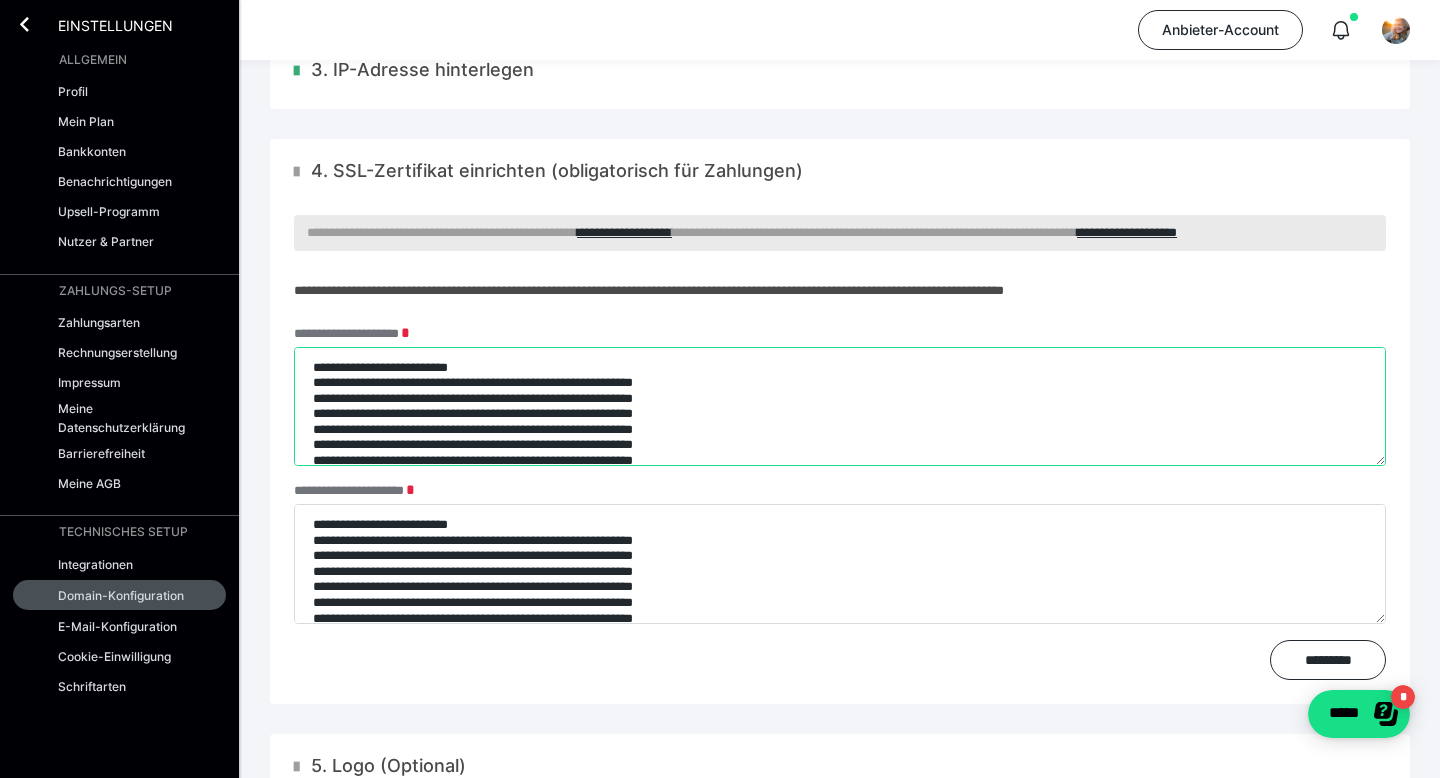 click on "**********" at bounding box center [840, 407] 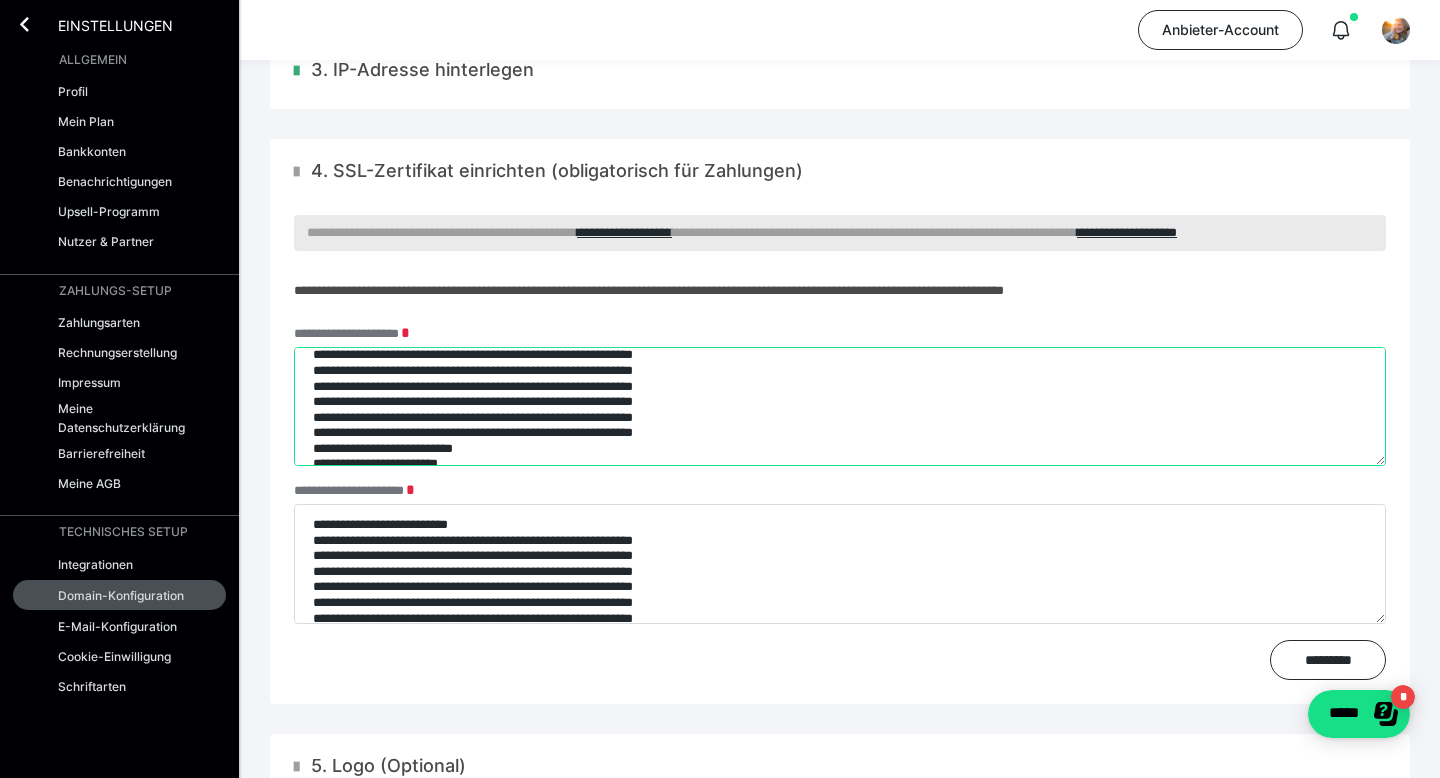 scroll, scrollTop: 499, scrollLeft: 0, axis: vertical 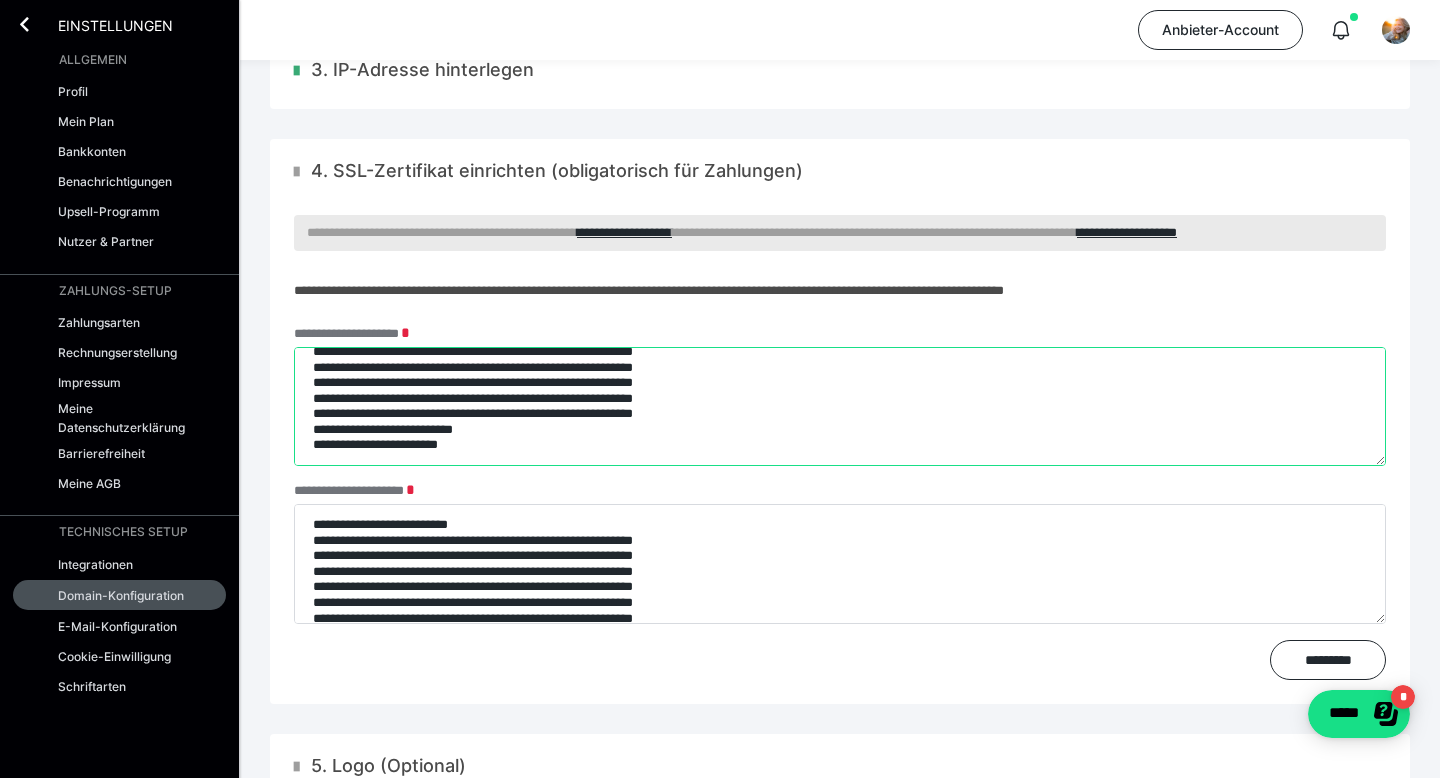 drag, startPoint x: 640, startPoint y: 402, endPoint x: 651, endPoint y: 475, distance: 73.82411 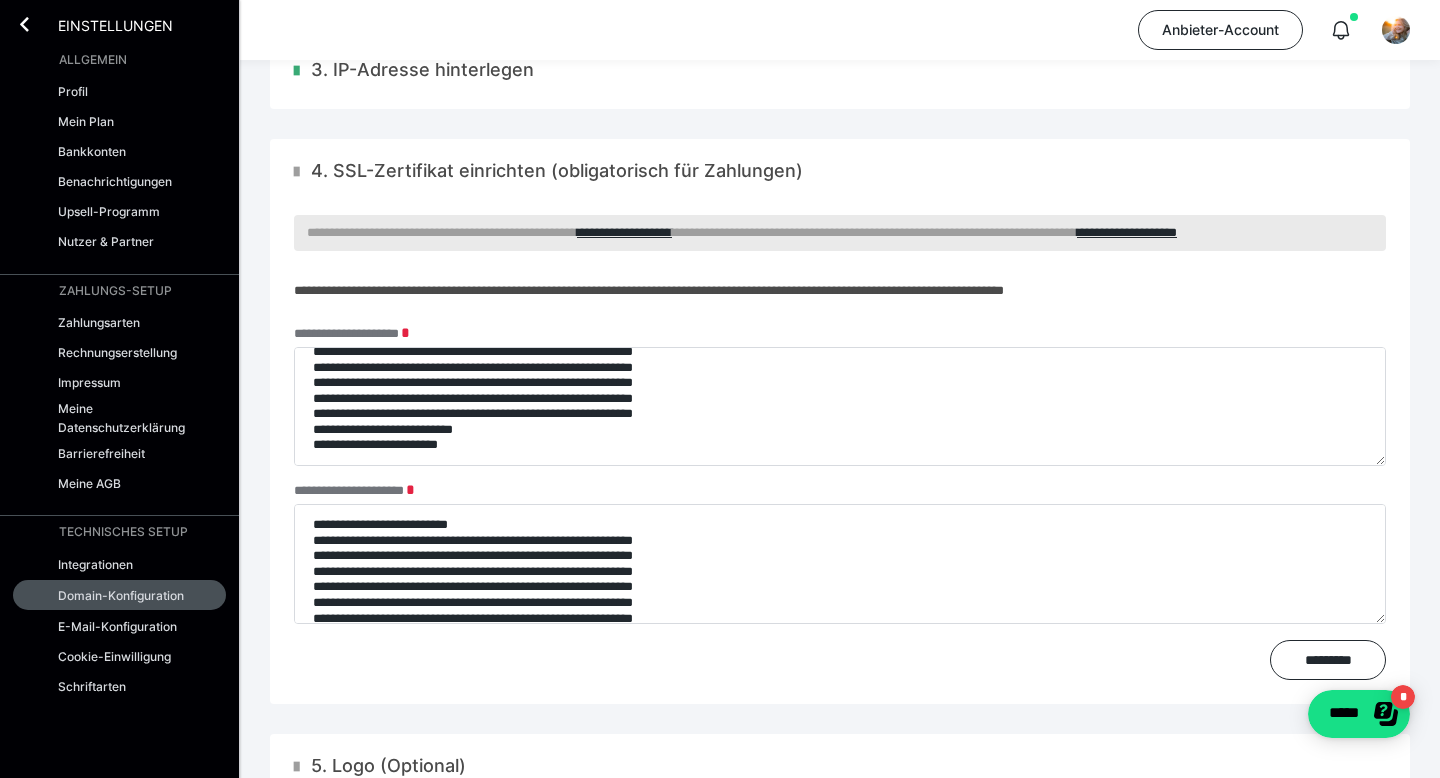 type on "**********" 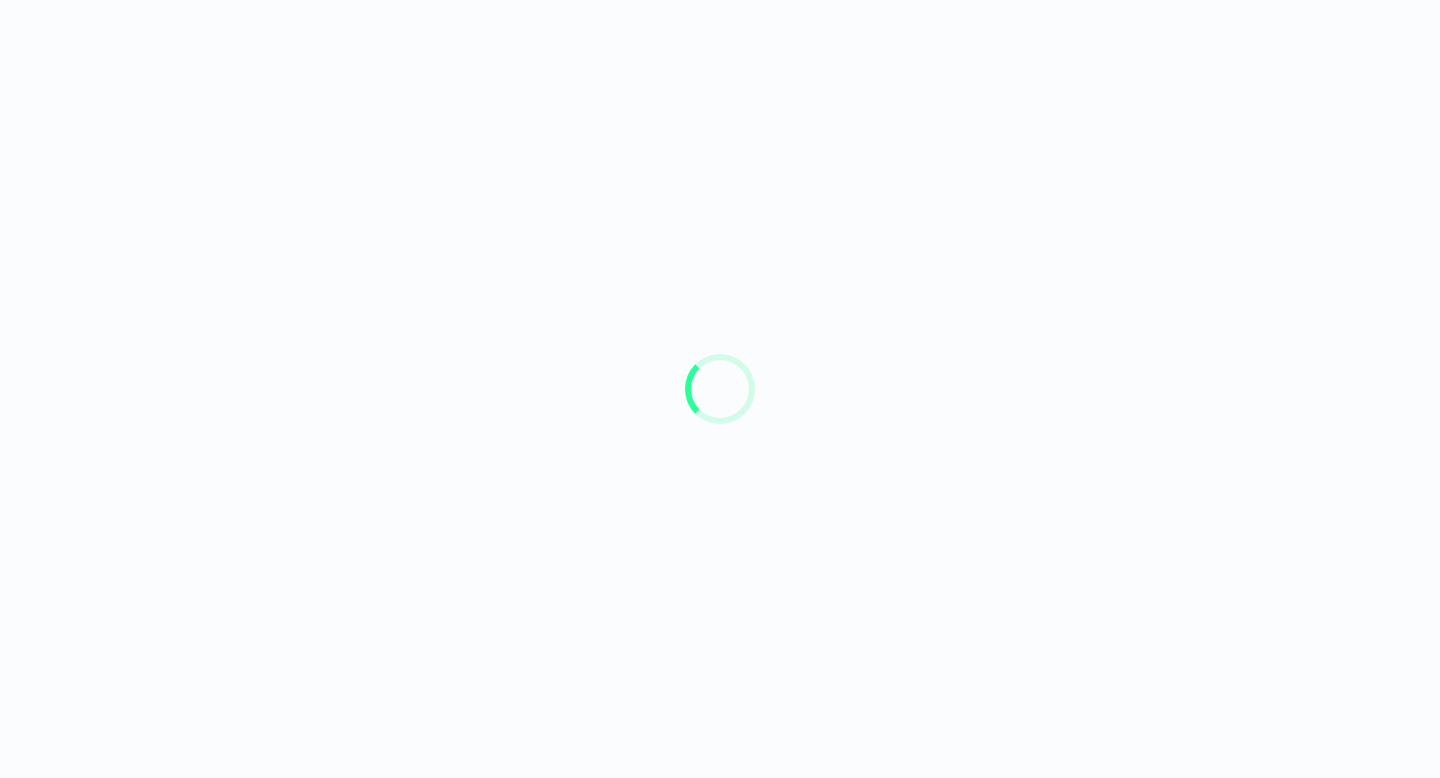 scroll, scrollTop: 0, scrollLeft: 0, axis: both 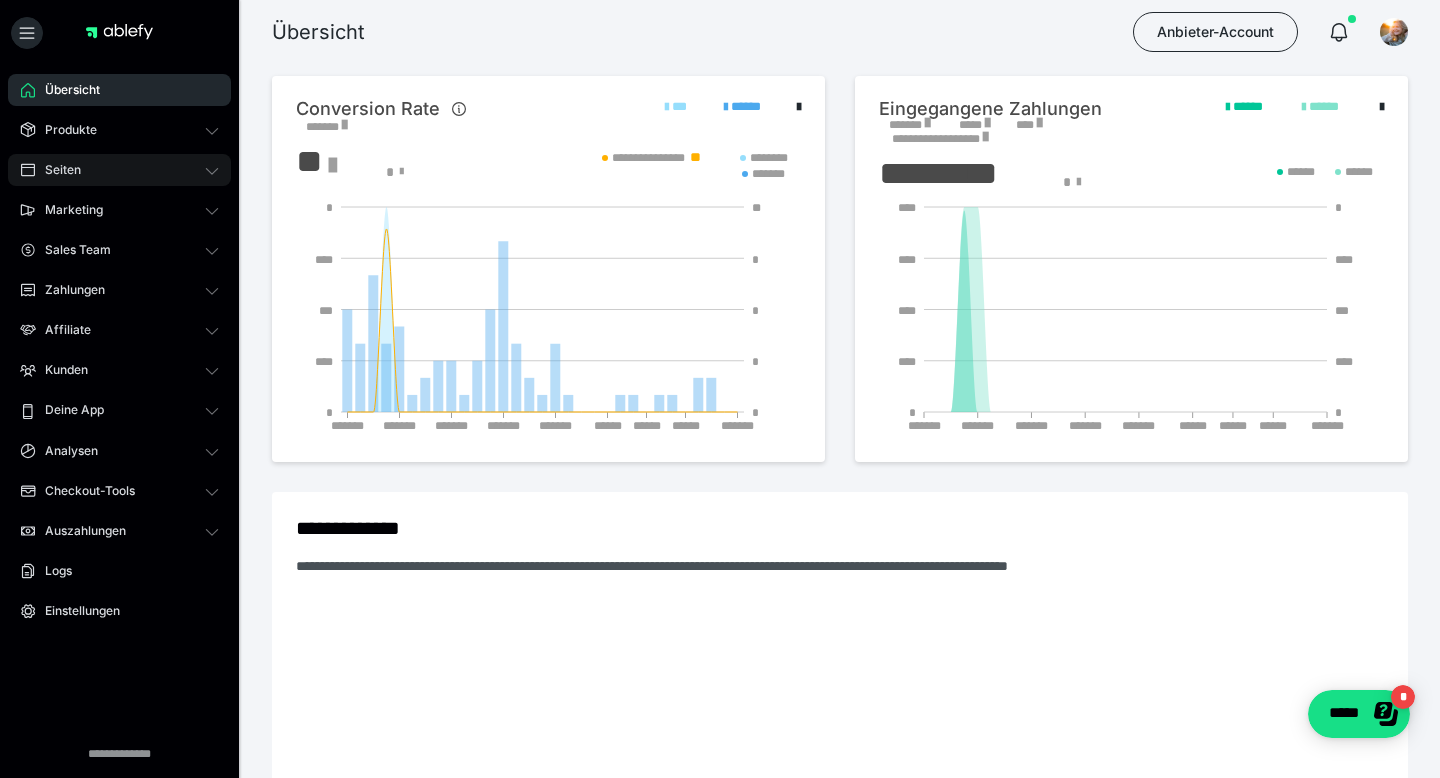 click on "Seiten" at bounding box center (56, 170) 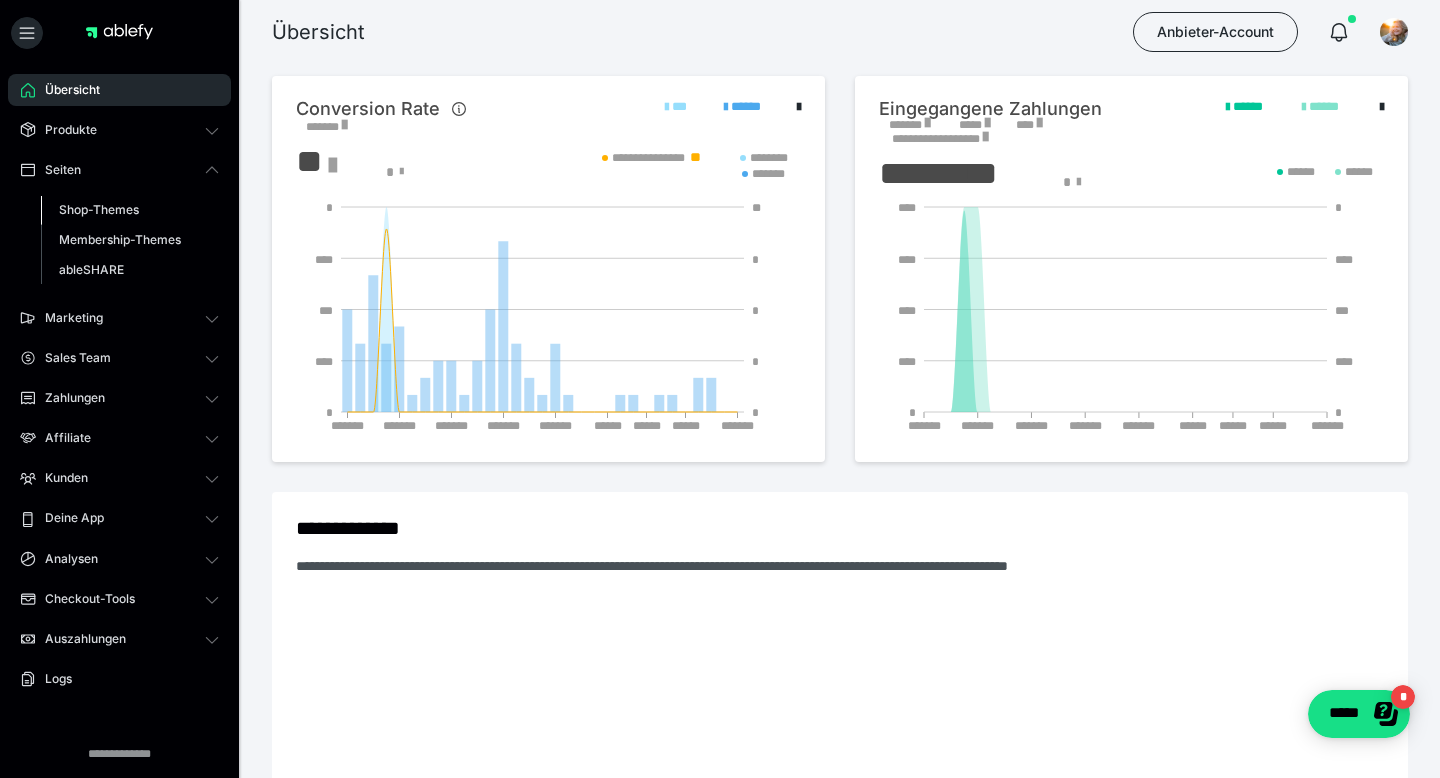click on "Shop-Themes" at bounding box center (99, 209) 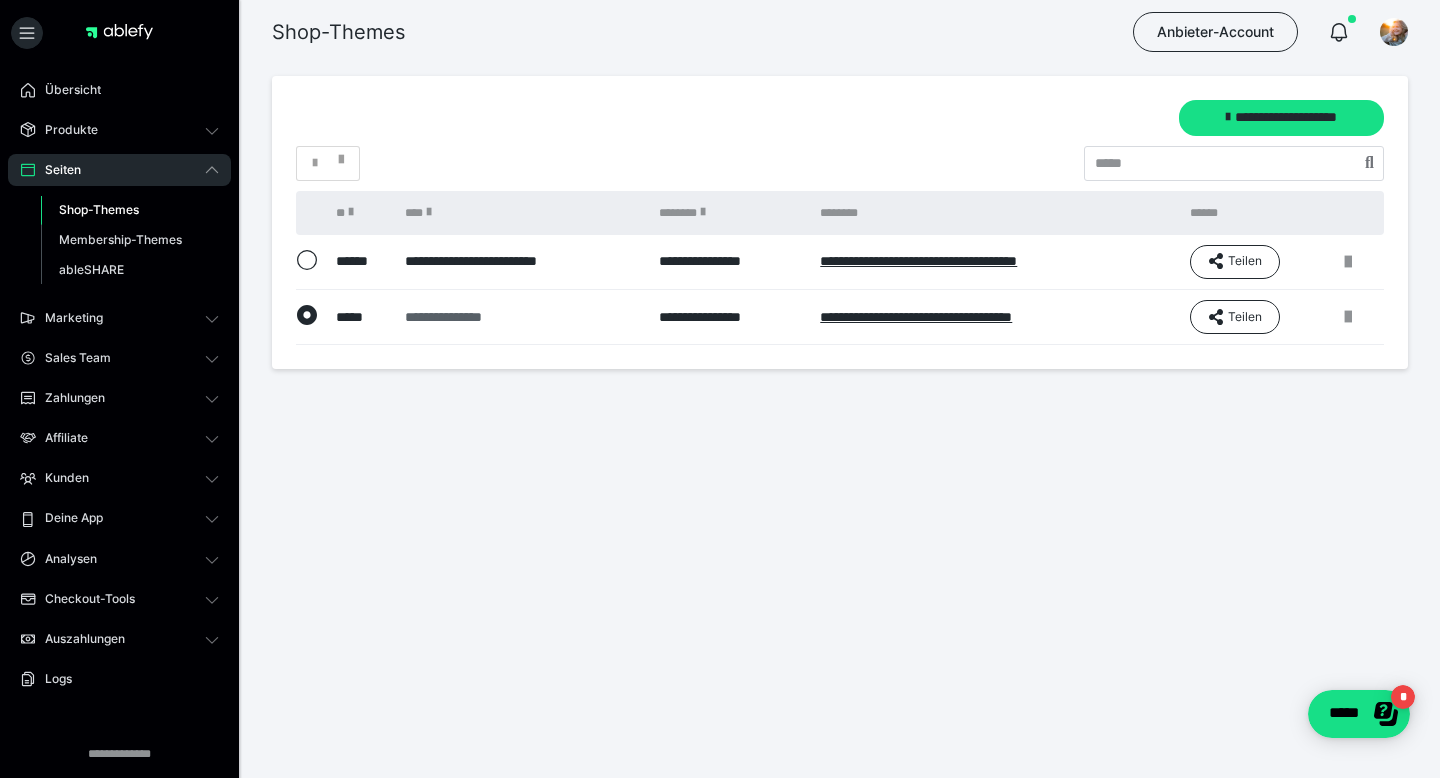 click on "**********" at bounding box center [520, 317] 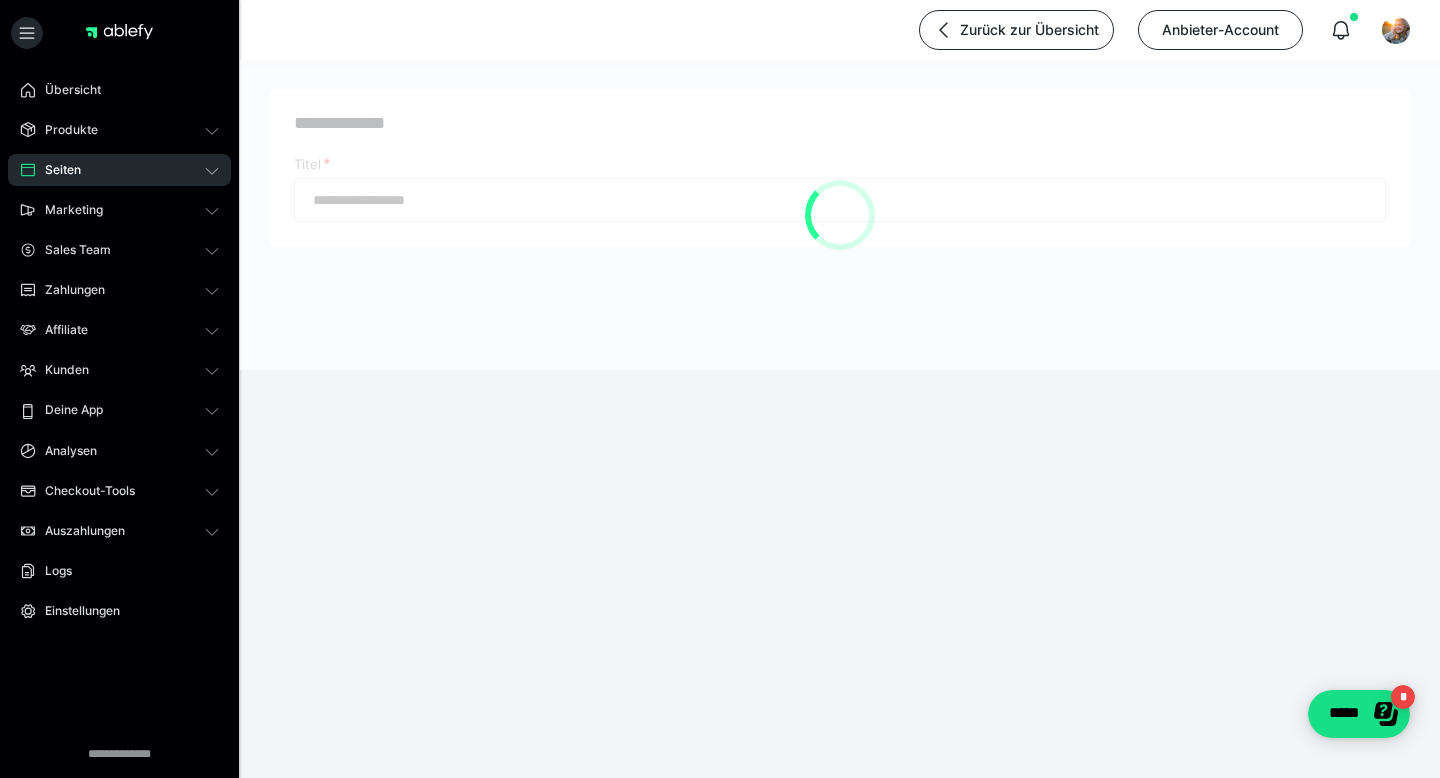 type on "**********" 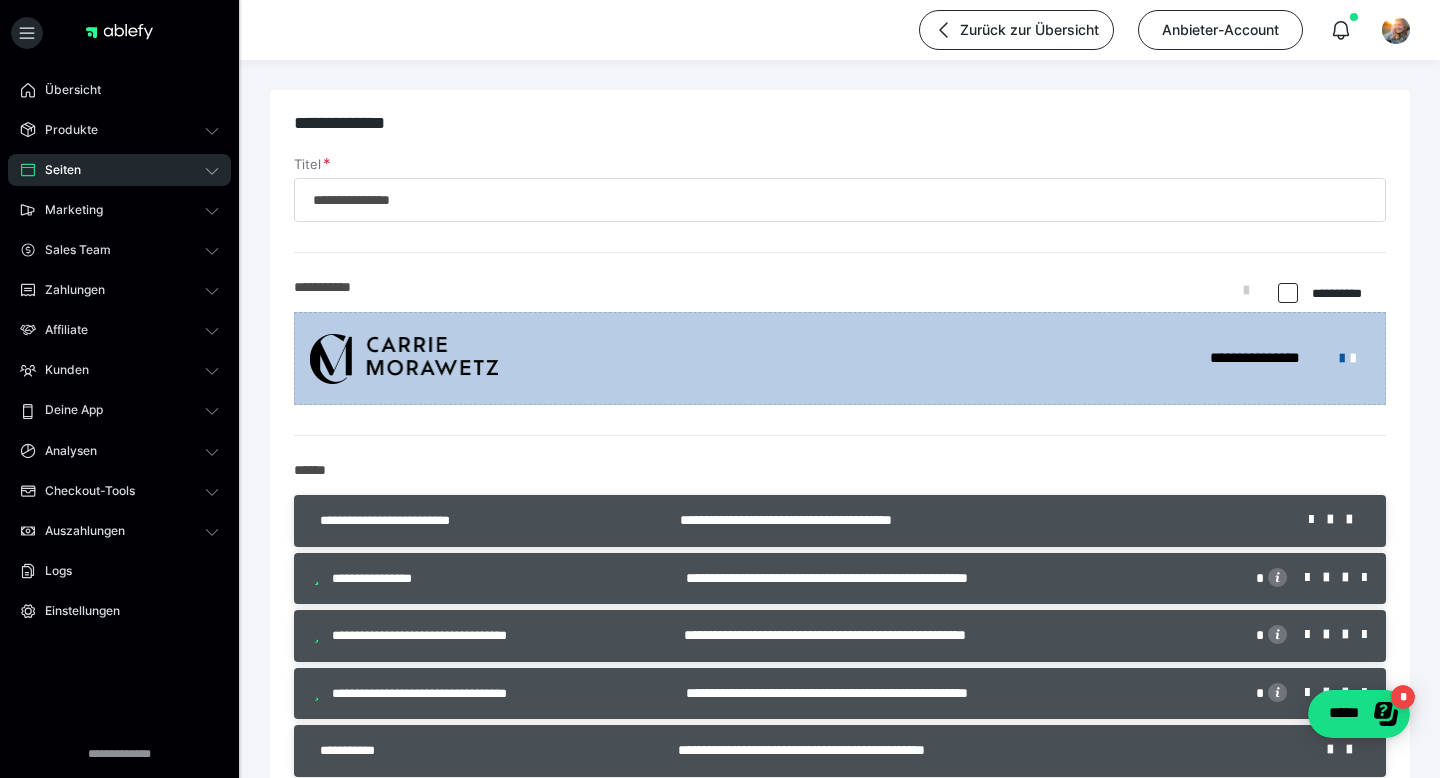 click on "**********" at bounding box center (979, 520) 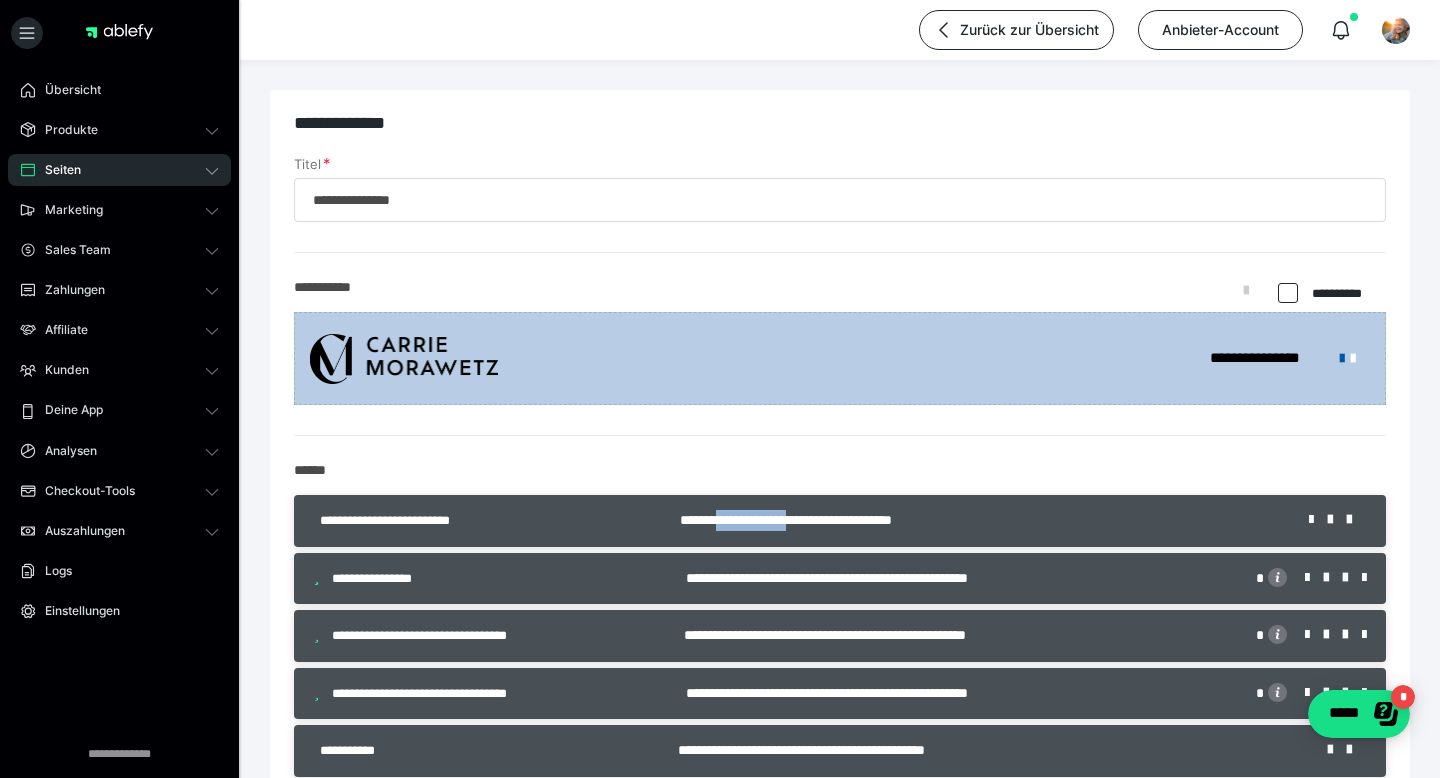 click on "**********" at bounding box center (979, 520) 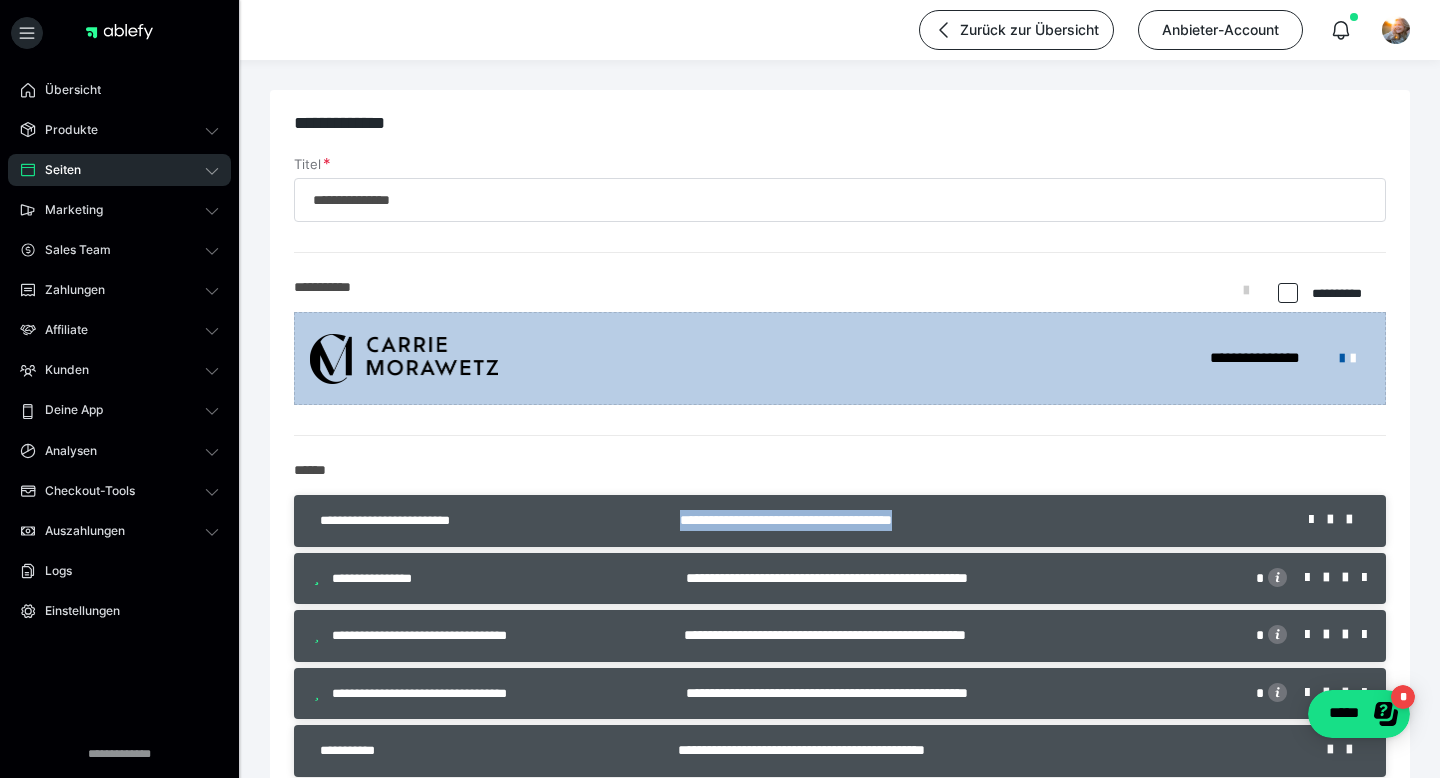 click on "**********" at bounding box center [979, 520] 